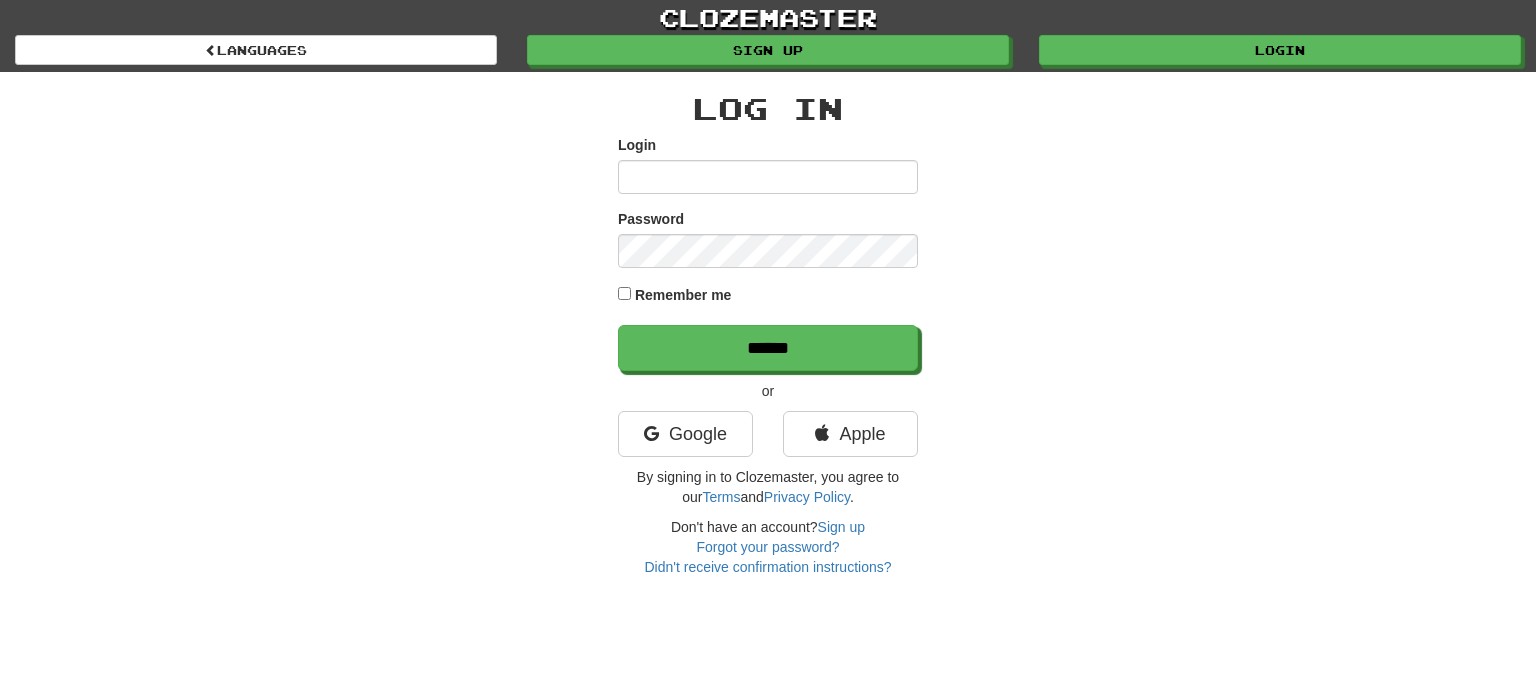 scroll, scrollTop: 0, scrollLeft: 0, axis: both 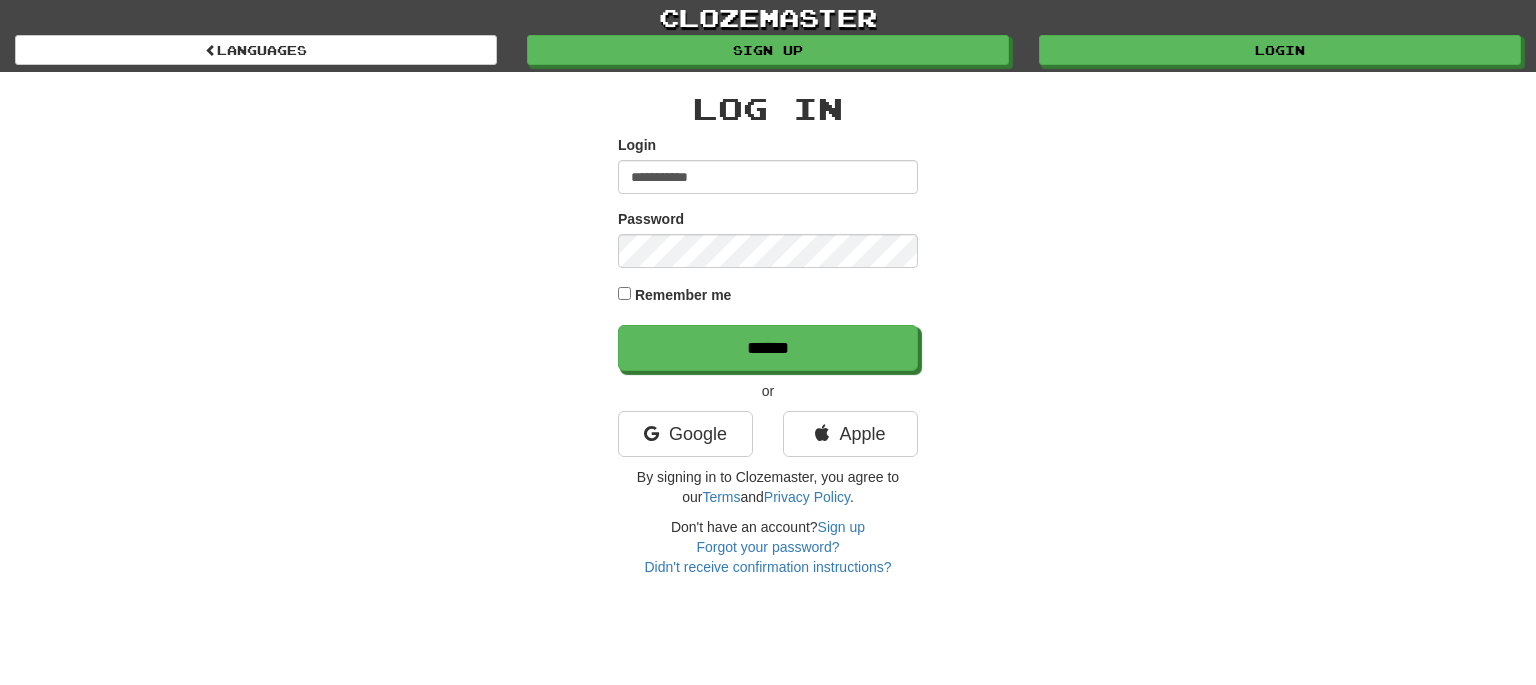 click on "Remember me" at bounding box center (683, 295) 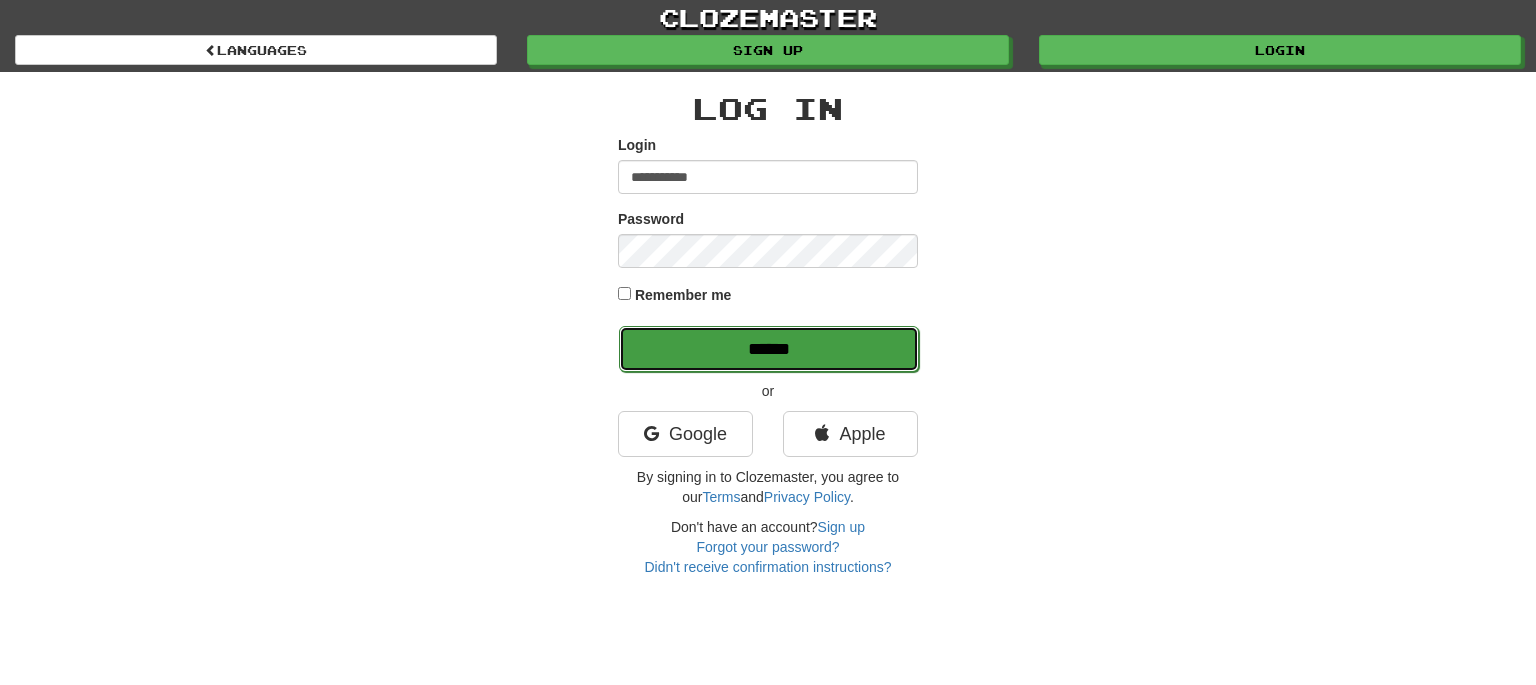 click on "******" at bounding box center [769, 349] 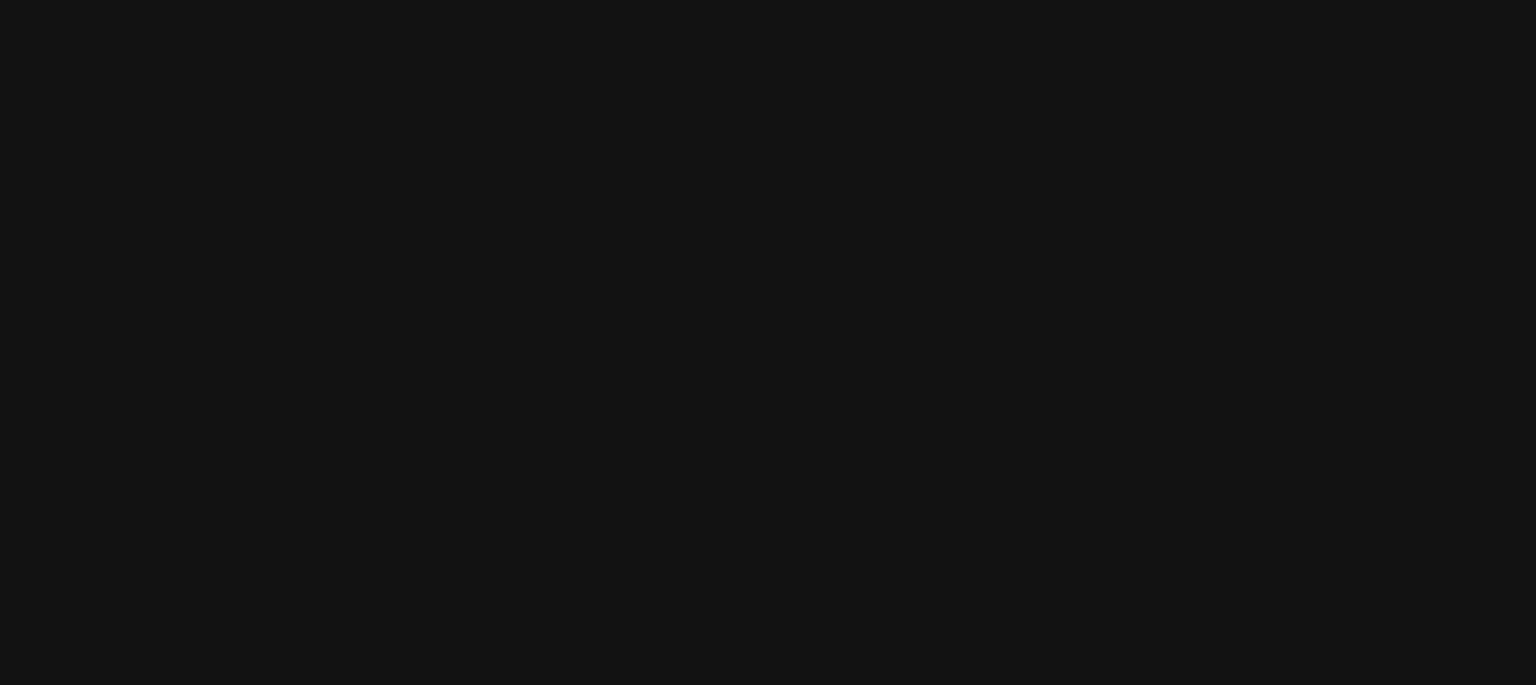 scroll, scrollTop: 0, scrollLeft: 0, axis: both 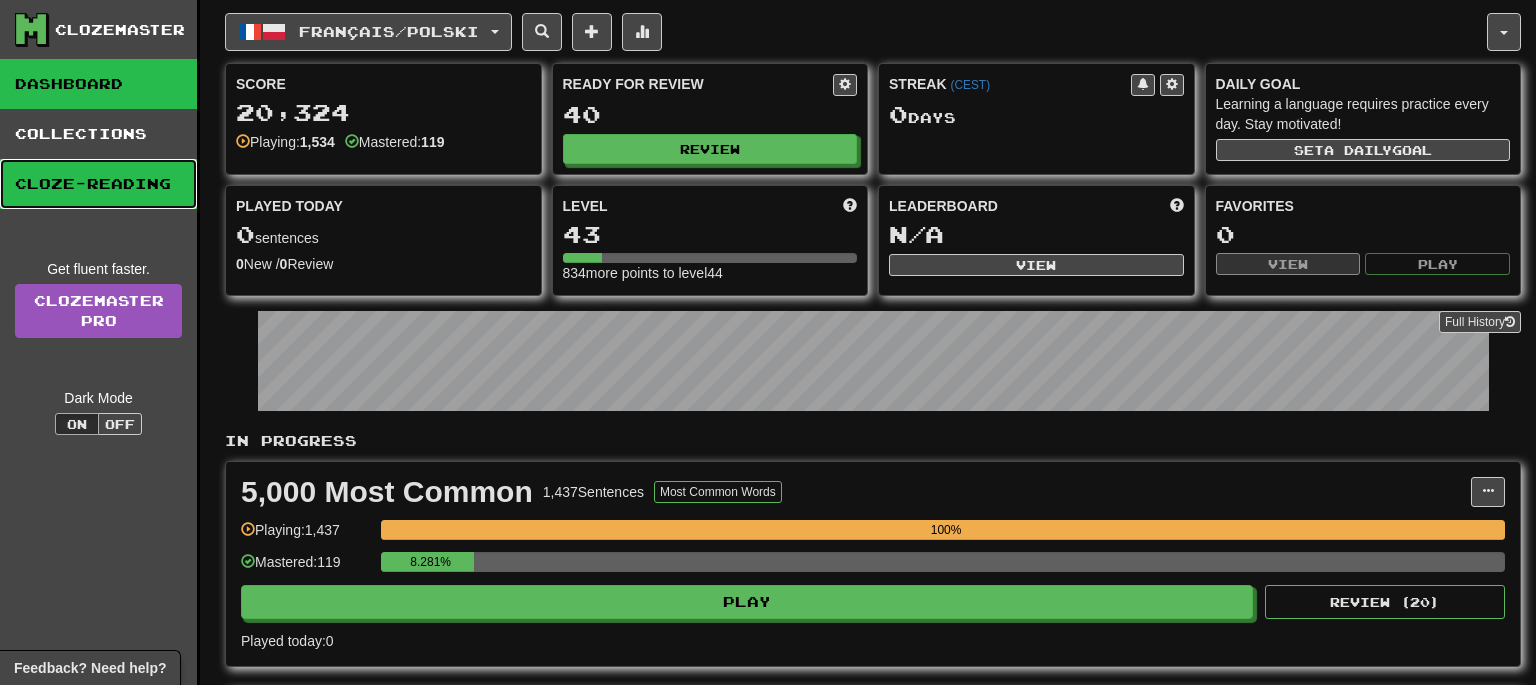 click on "Cloze-Reading" at bounding box center (98, 184) 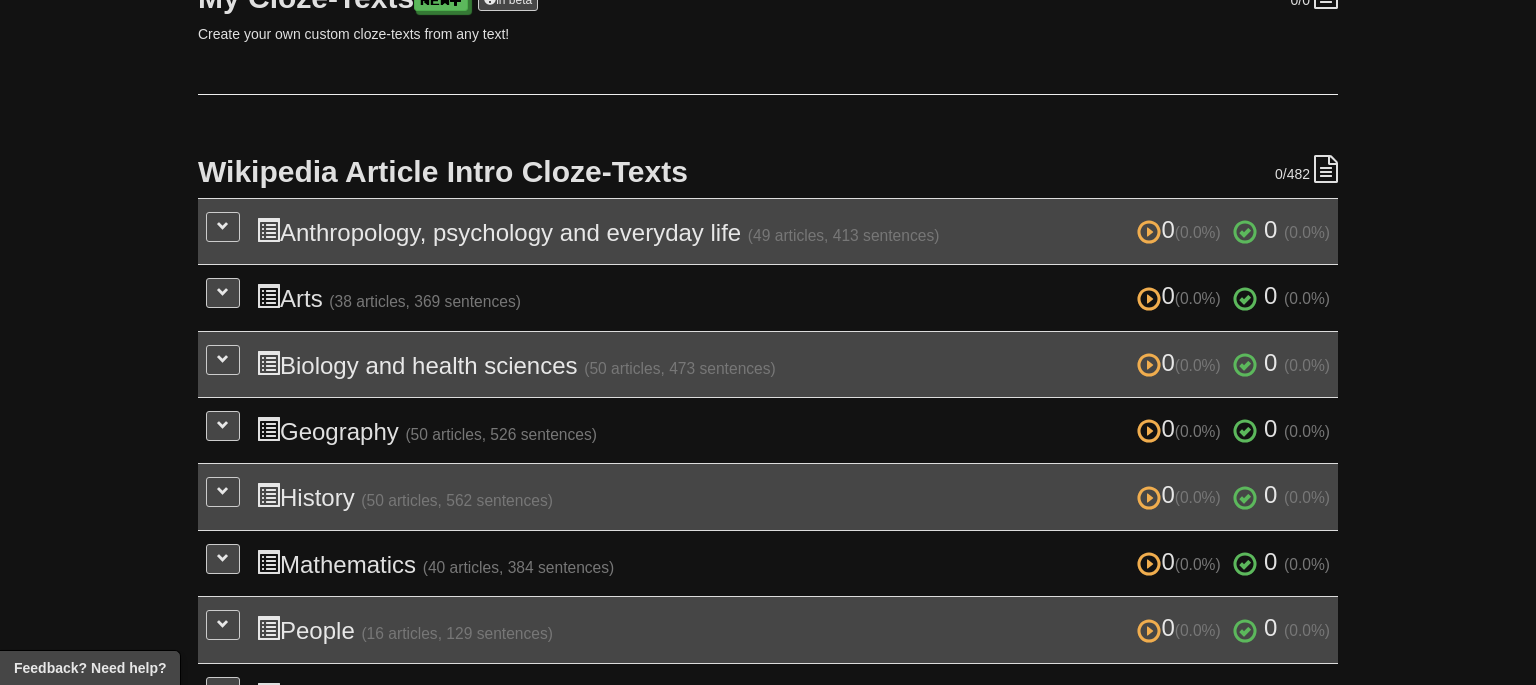 scroll, scrollTop: 346, scrollLeft: 0, axis: vertical 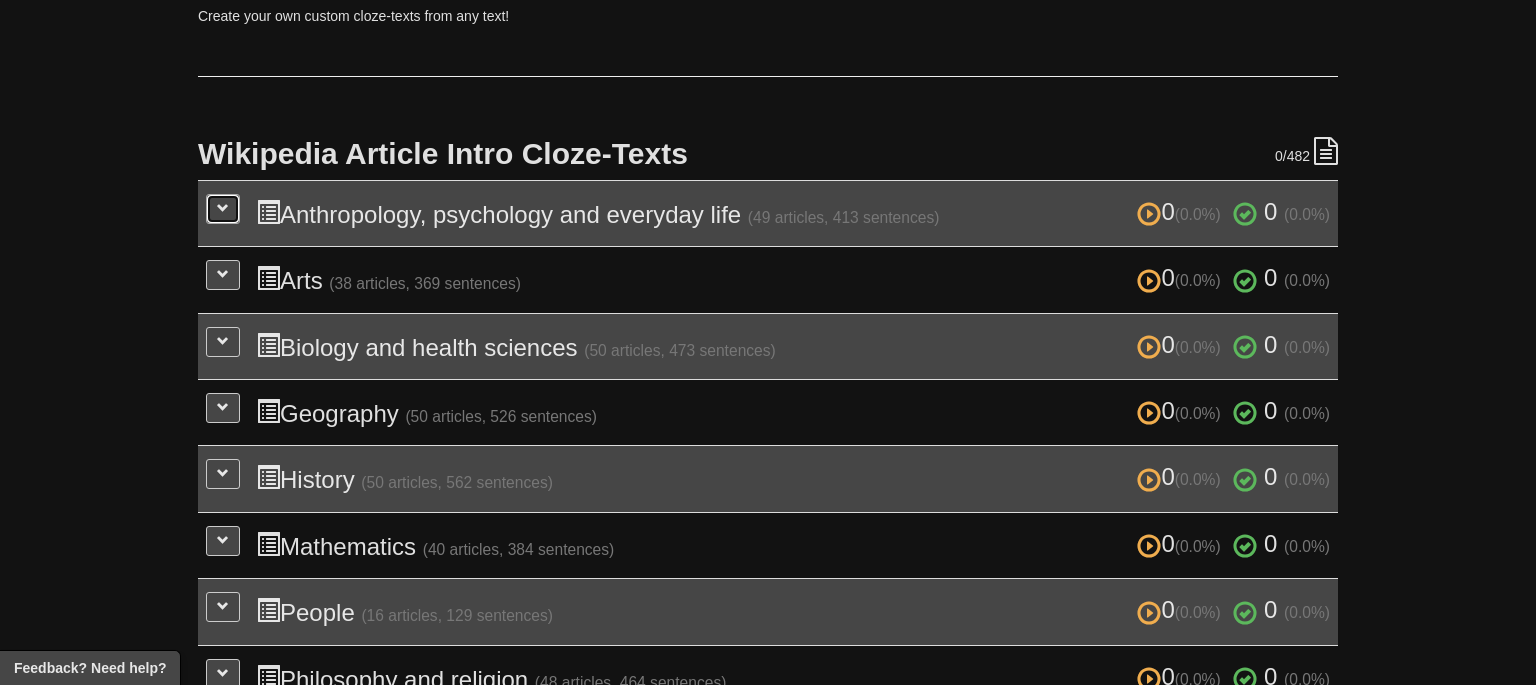 click at bounding box center (223, 209) 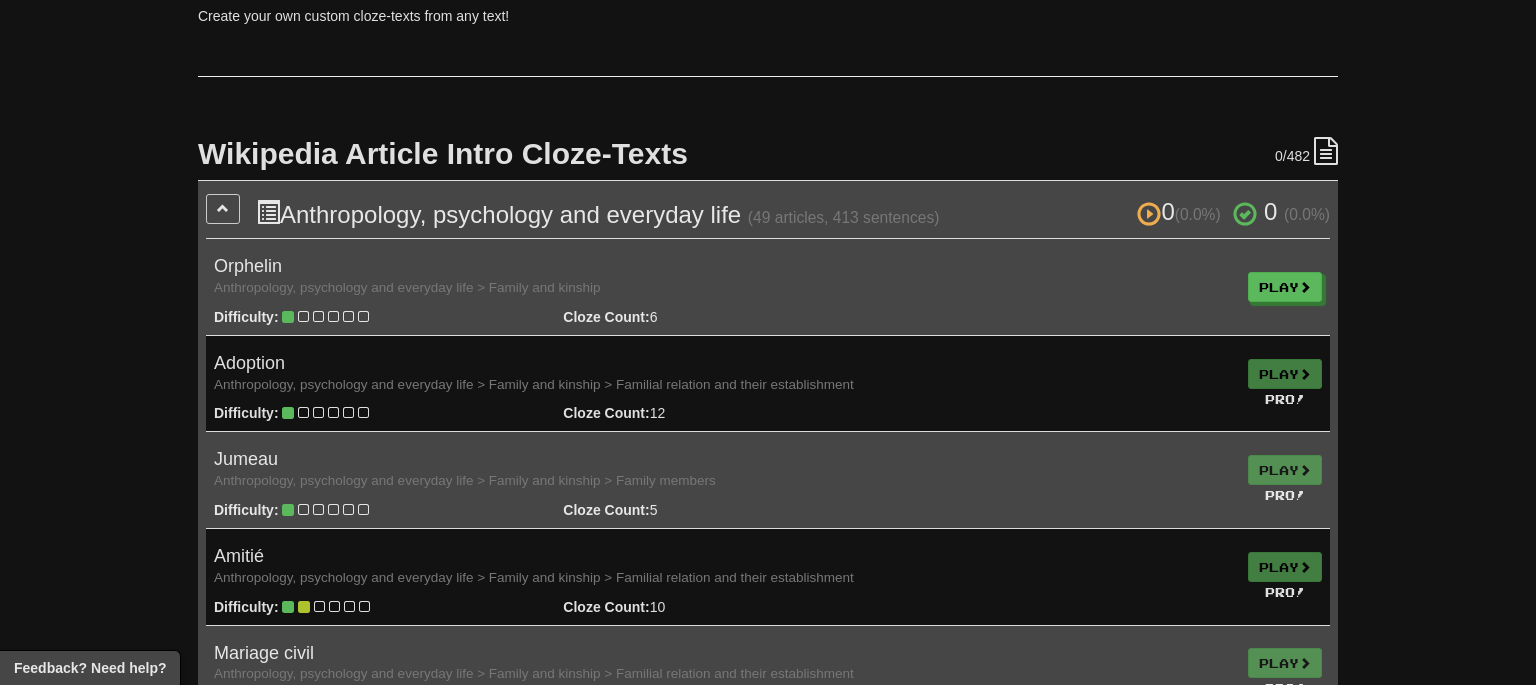 click on "Anthropology, psychology and everyday life > Family and kinship  > Familial relation and their establishment" at bounding box center [534, 384] 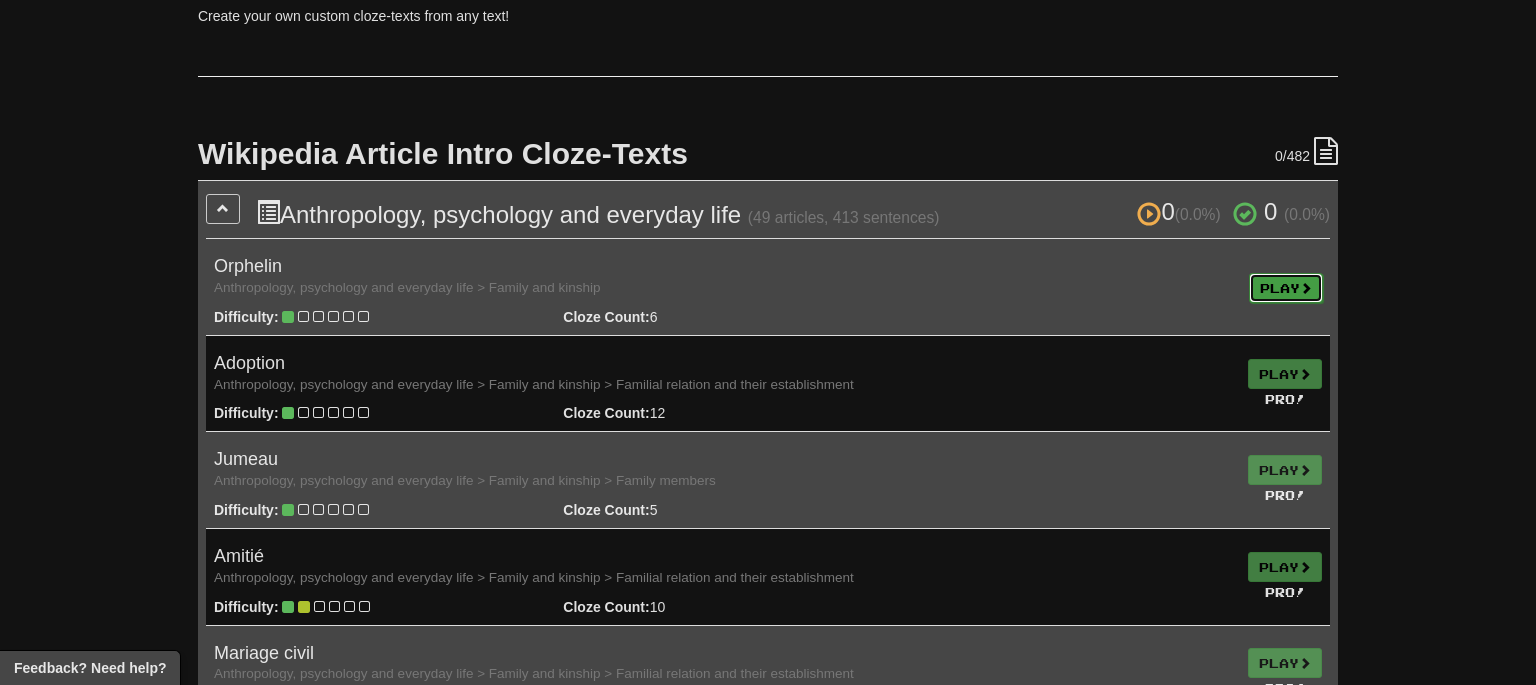click on "Play" at bounding box center [1286, 288] 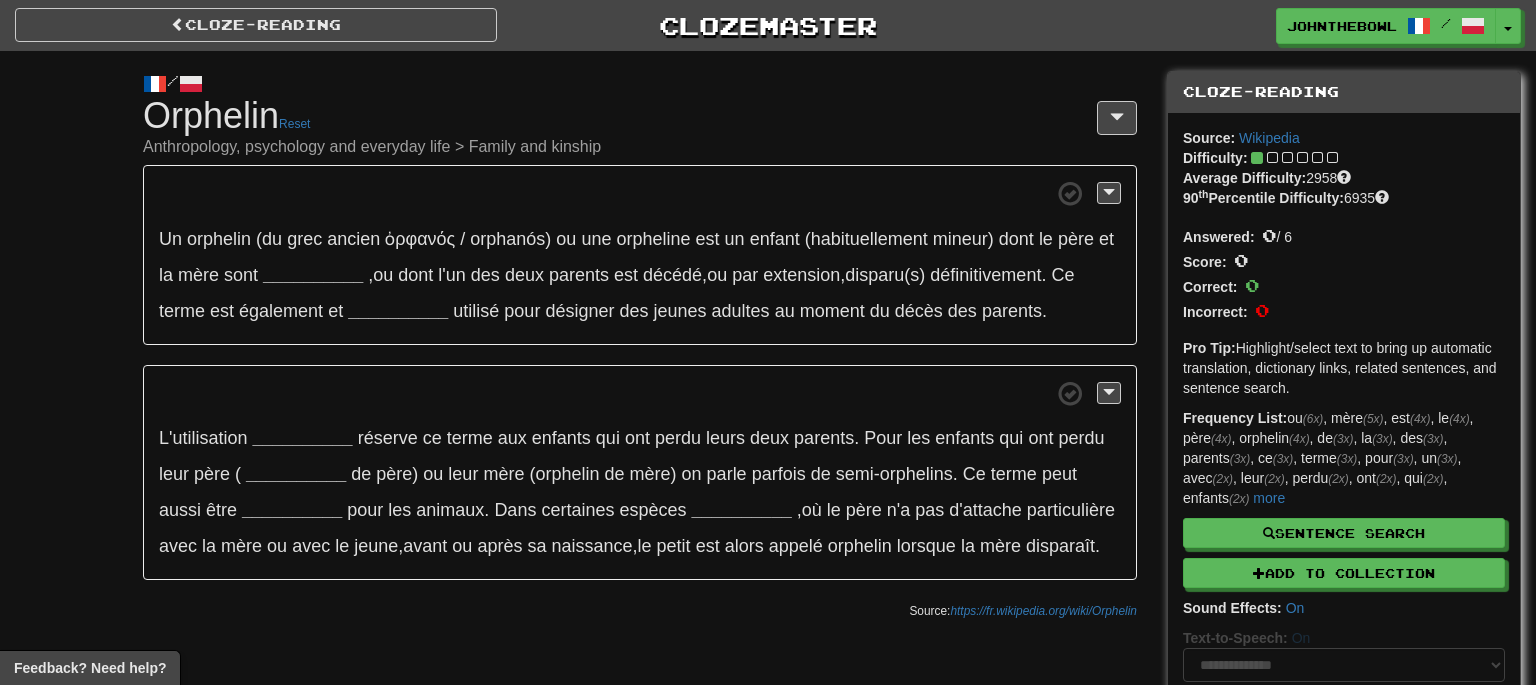 scroll, scrollTop: 0, scrollLeft: 0, axis: both 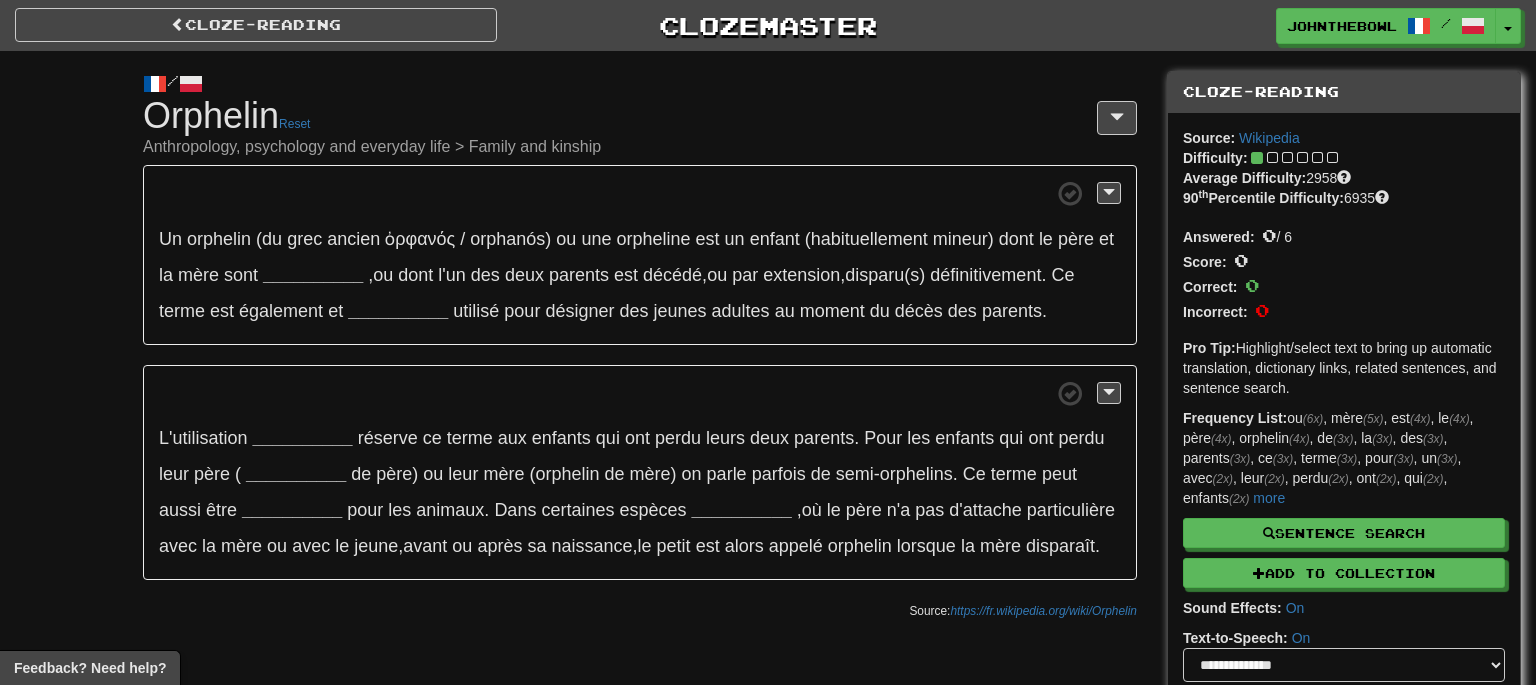 click on "Cloze-Reading
[PERSON]
Reset
Anthropology, psychology and everyday life > Family and kinship" at bounding box center (640, 126) 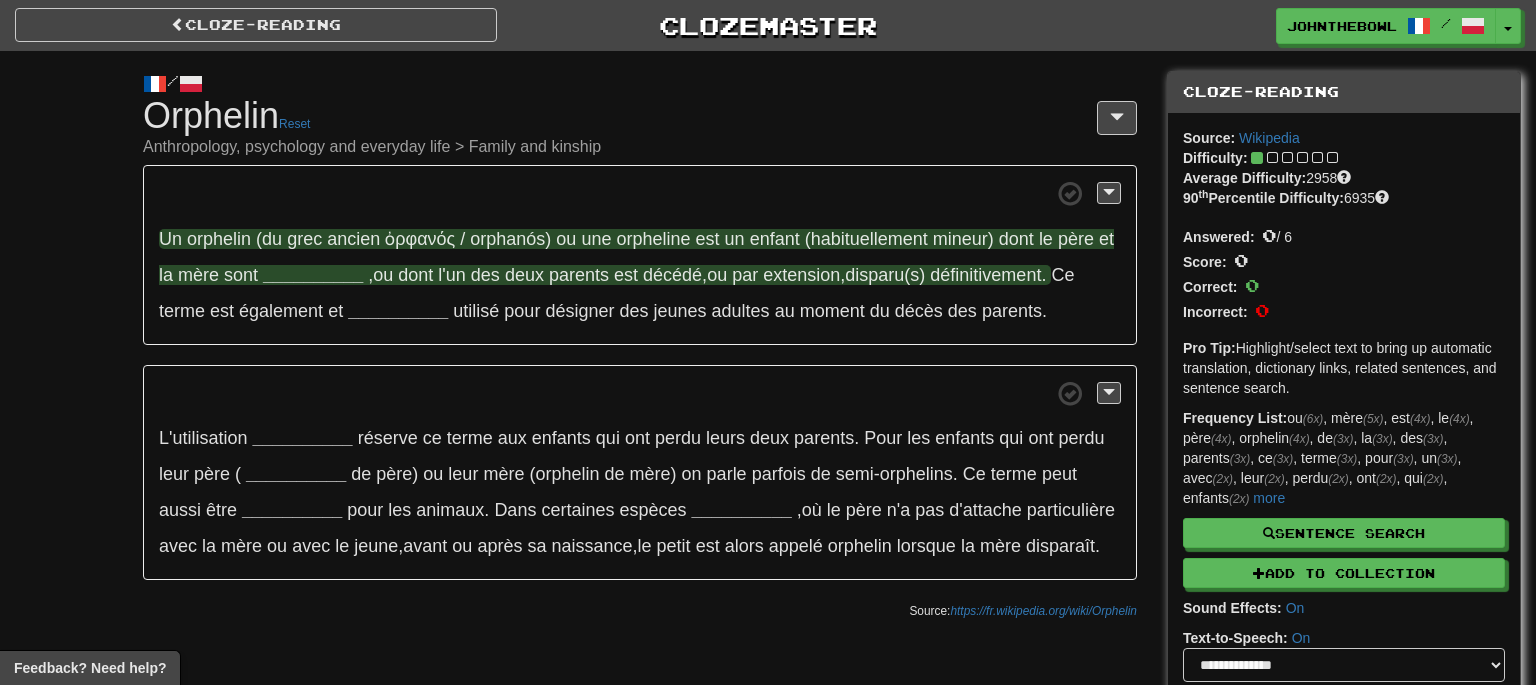 click on "__________" at bounding box center (313, 275) 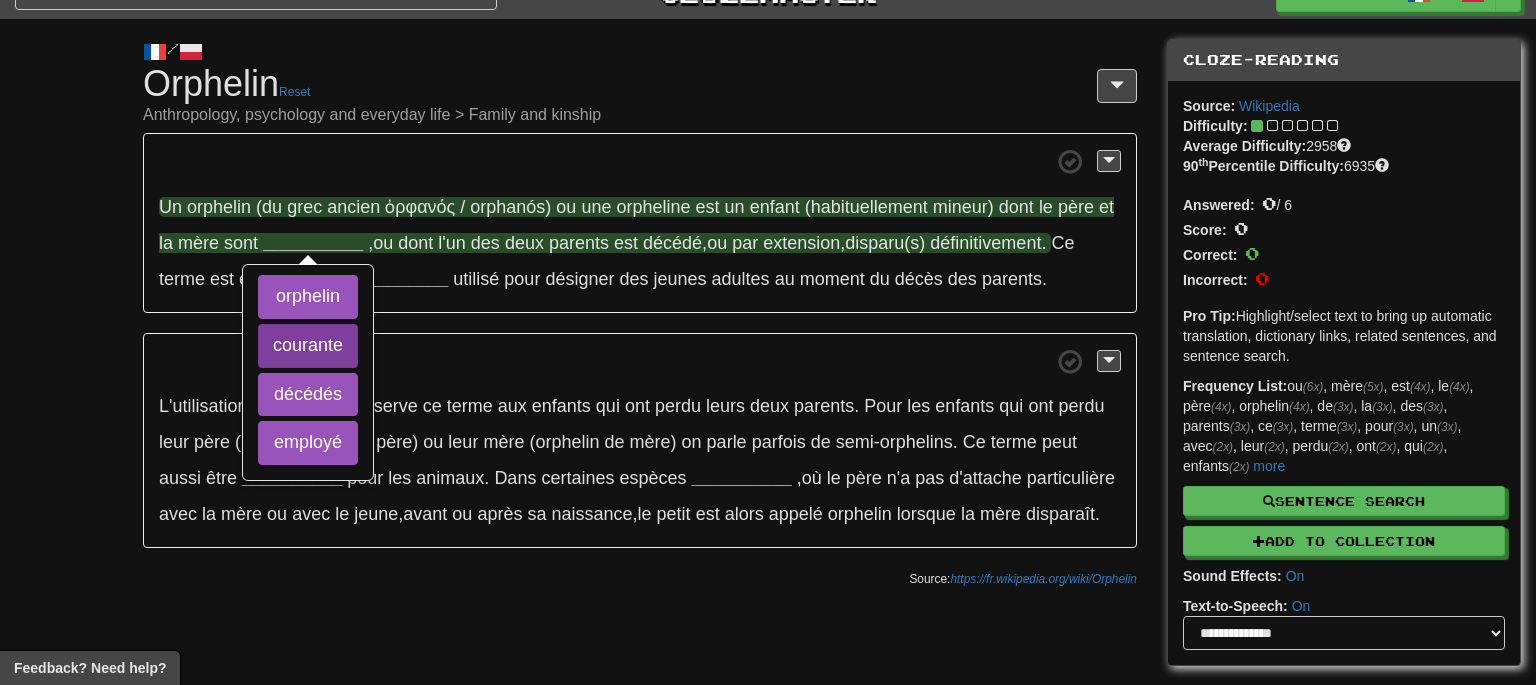 scroll, scrollTop: 0, scrollLeft: 0, axis: both 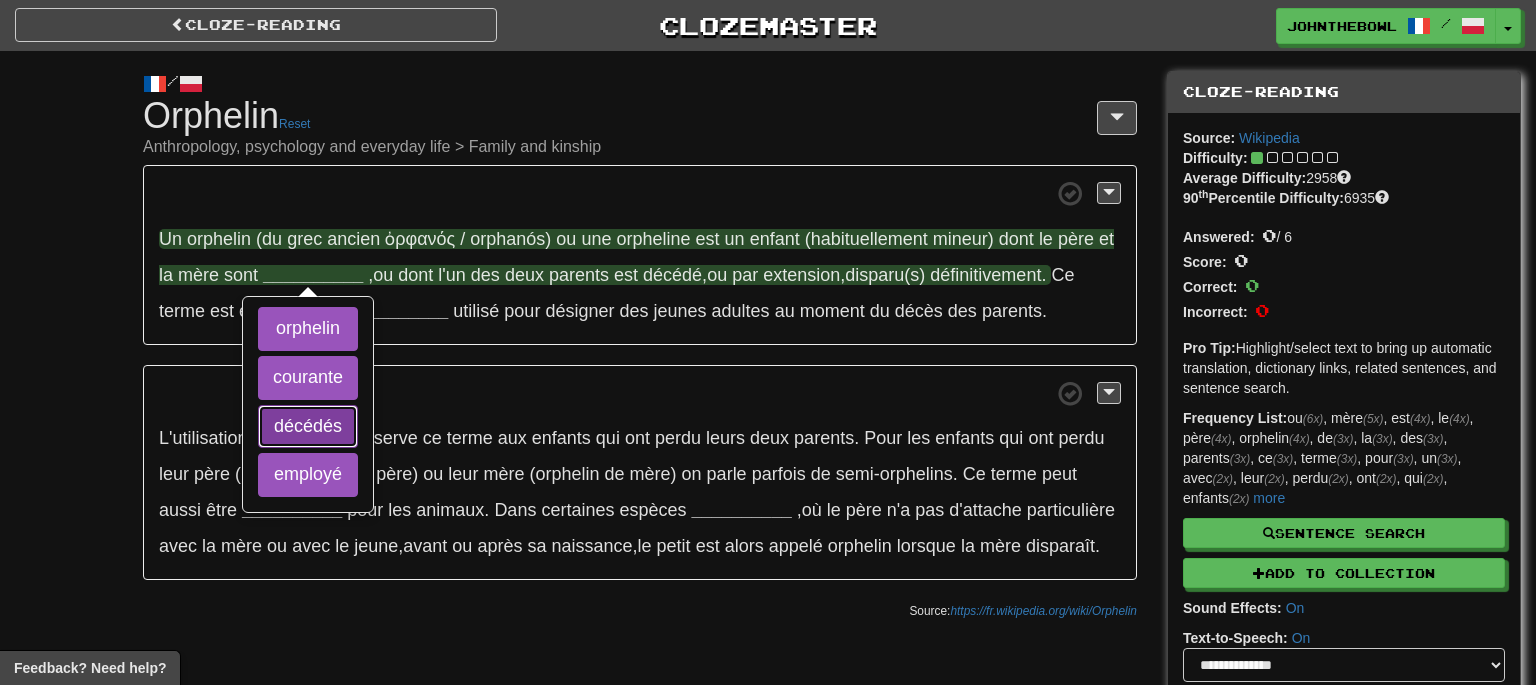 click on "décédés" at bounding box center [308, 427] 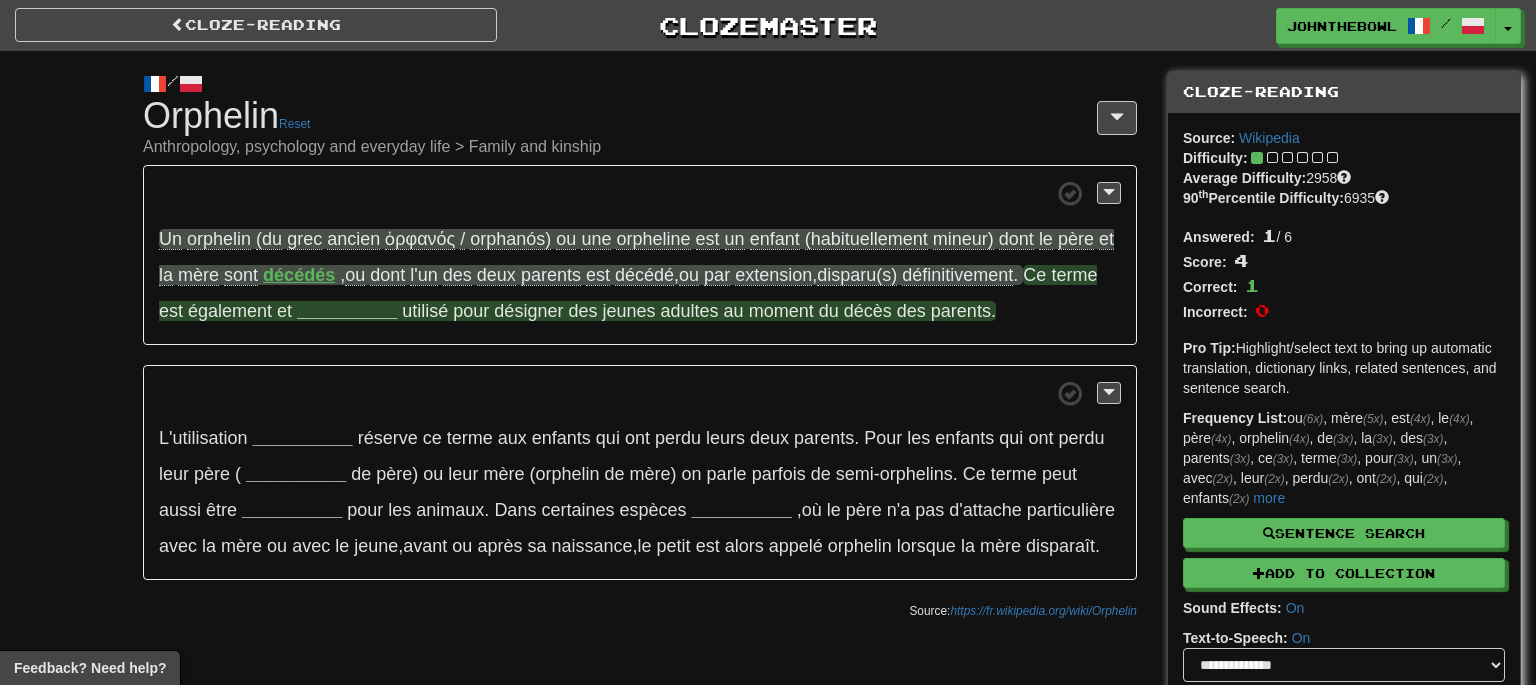 click on "__________" at bounding box center (347, 311) 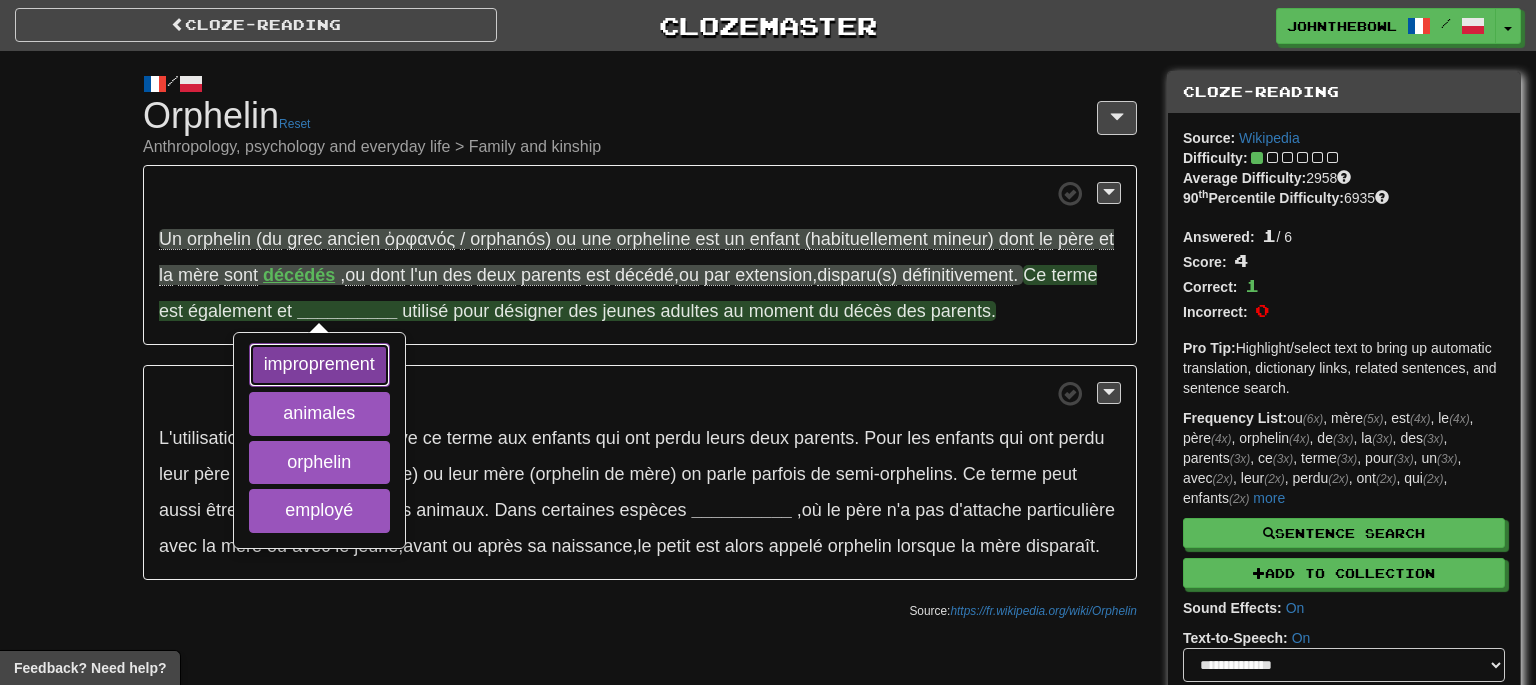 click on "improprement" at bounding box center [319, 365] 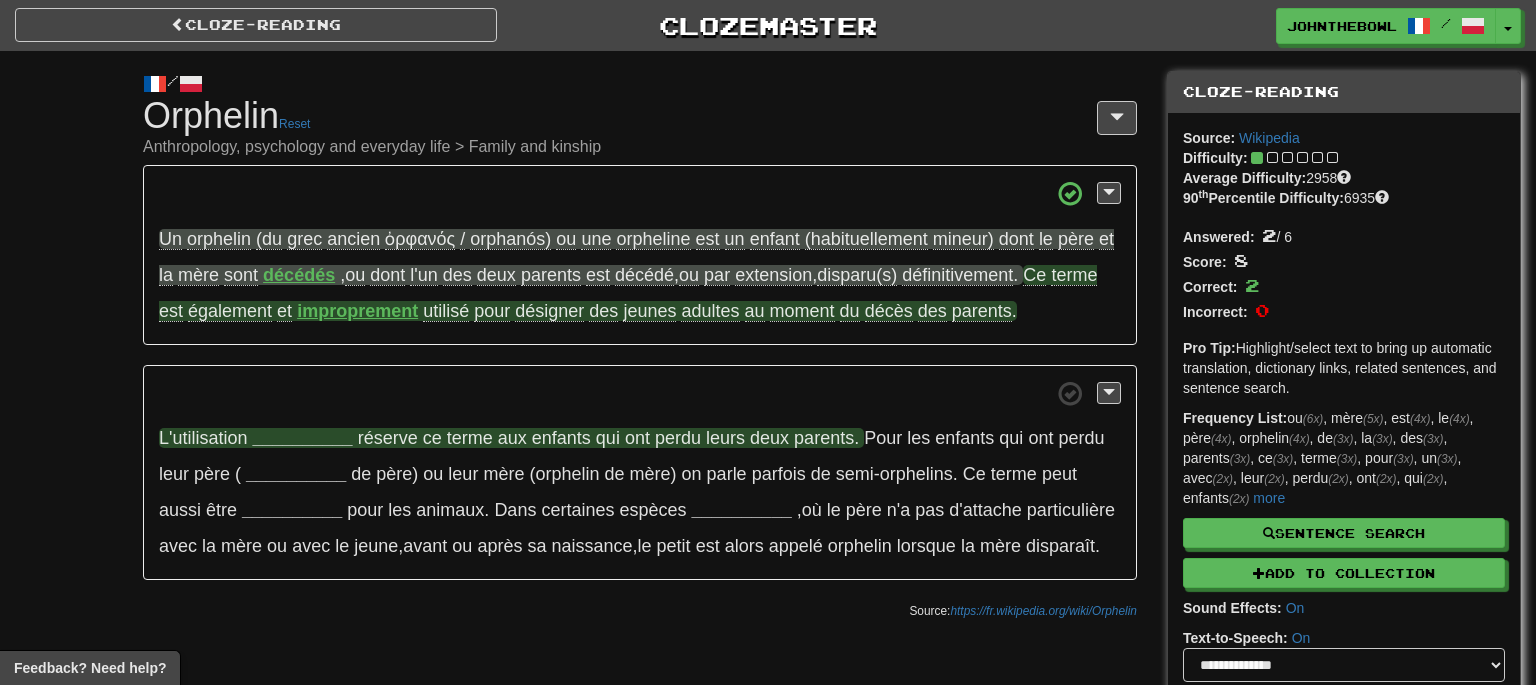 click on "__________" at bounding box center [303, 438] 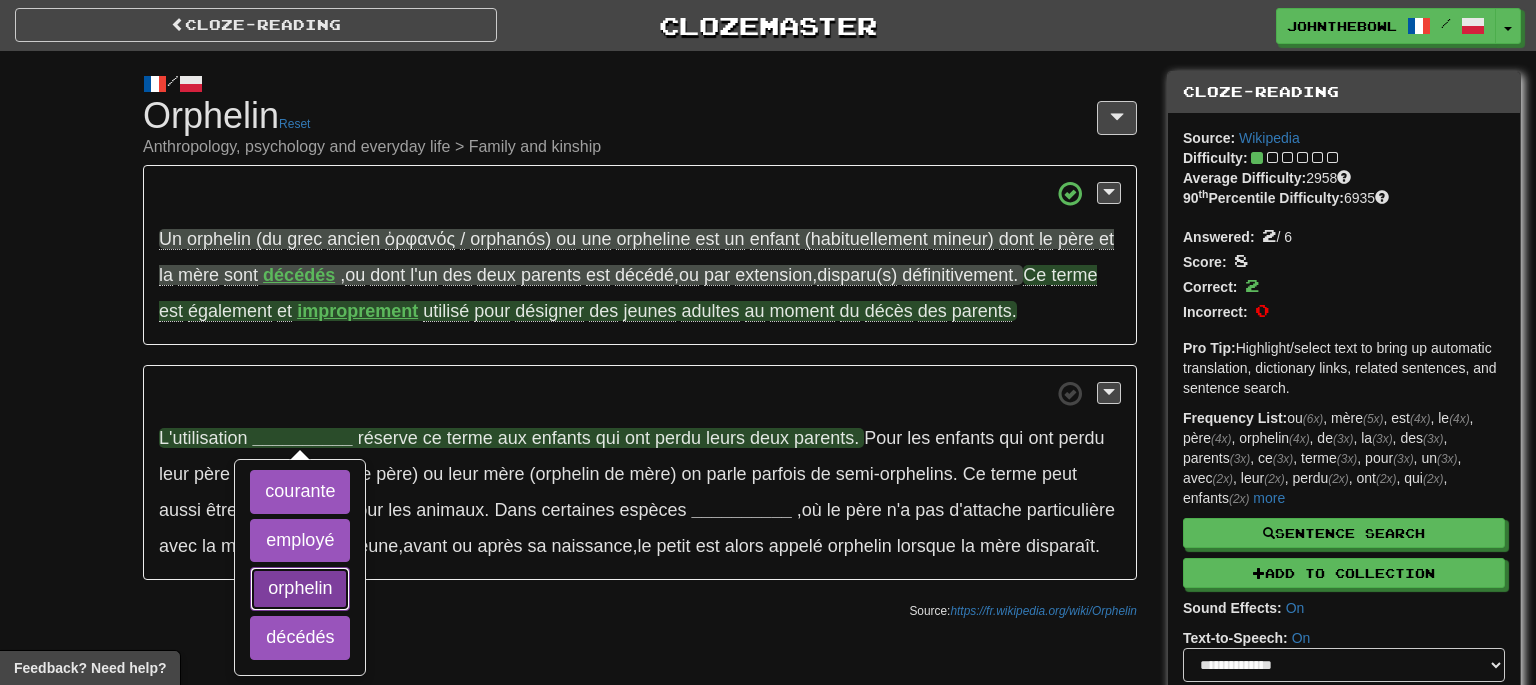 click on "orphelin" at bounding box center [300, 589] 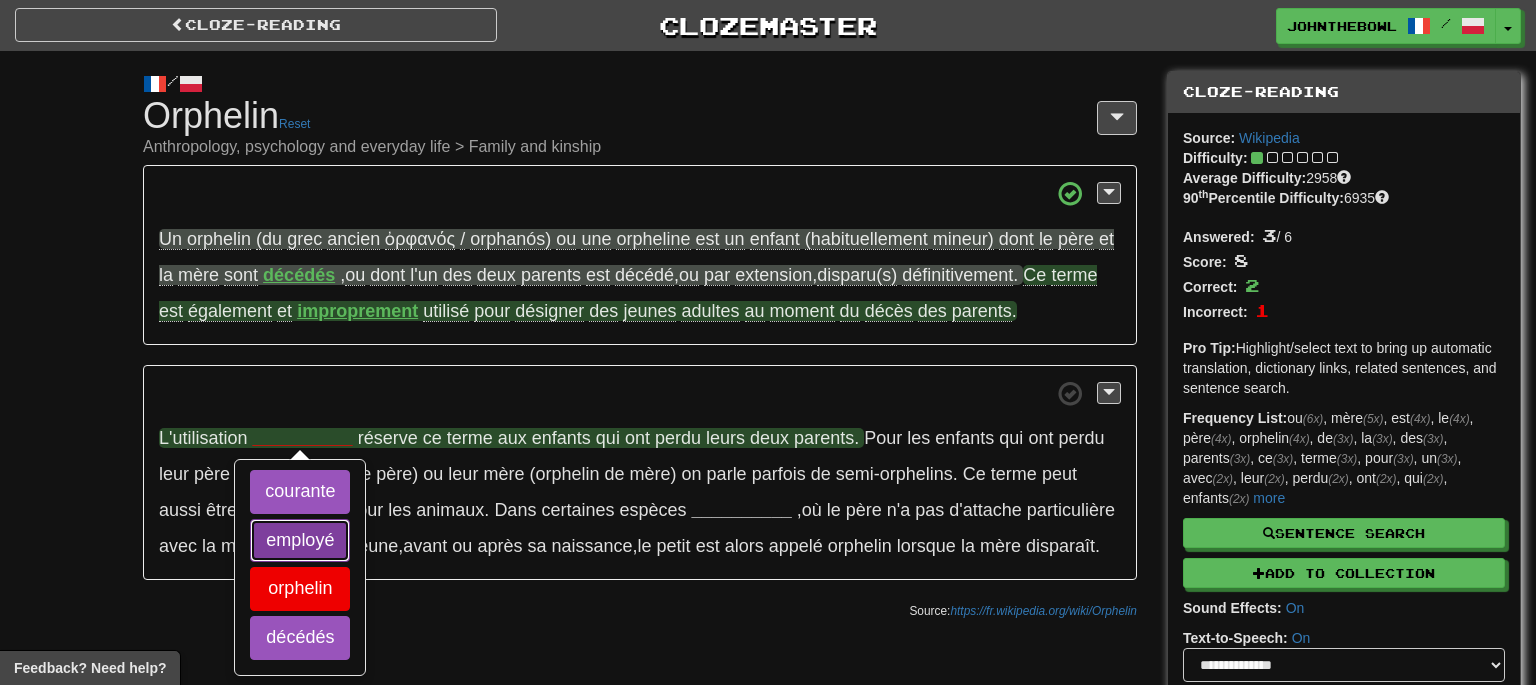 click on "employé" at bounding box center (300, 541) 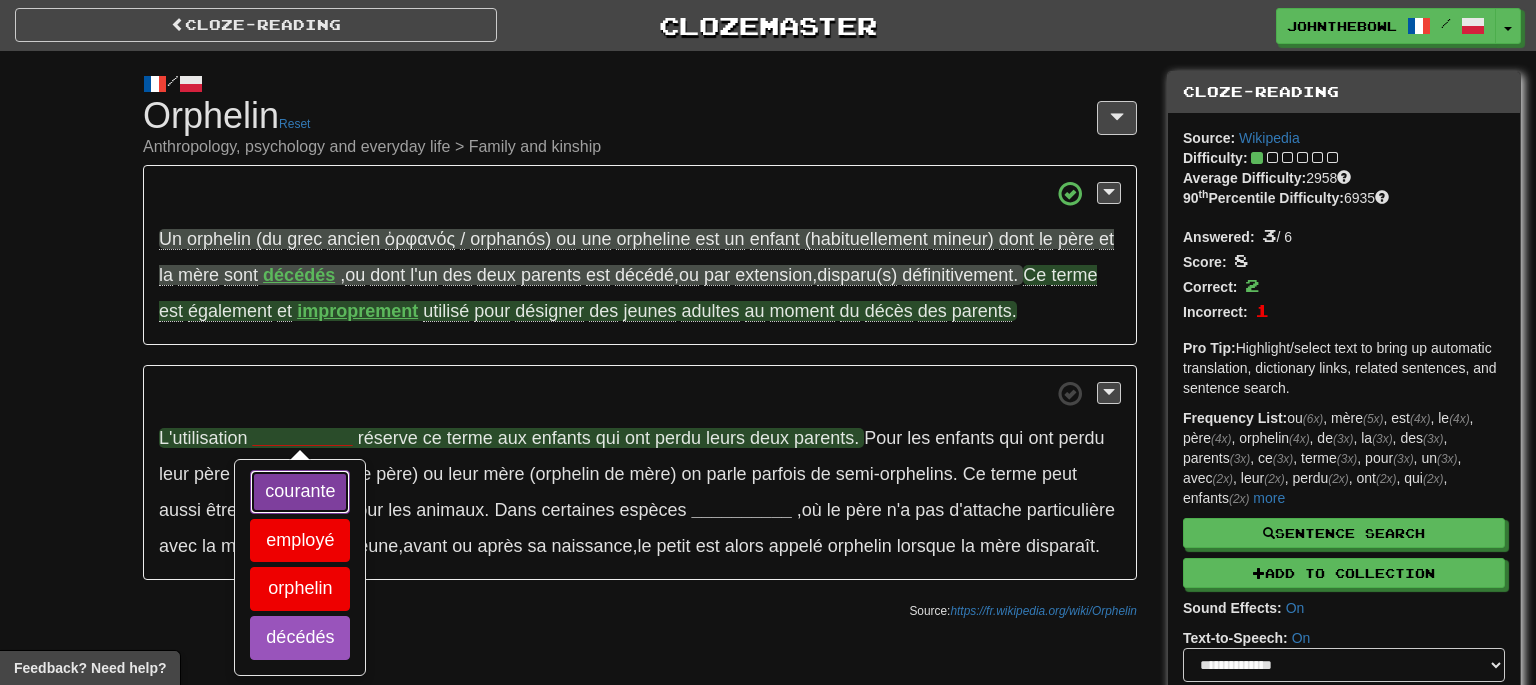click on "courante" at bounding box center [300, 492] 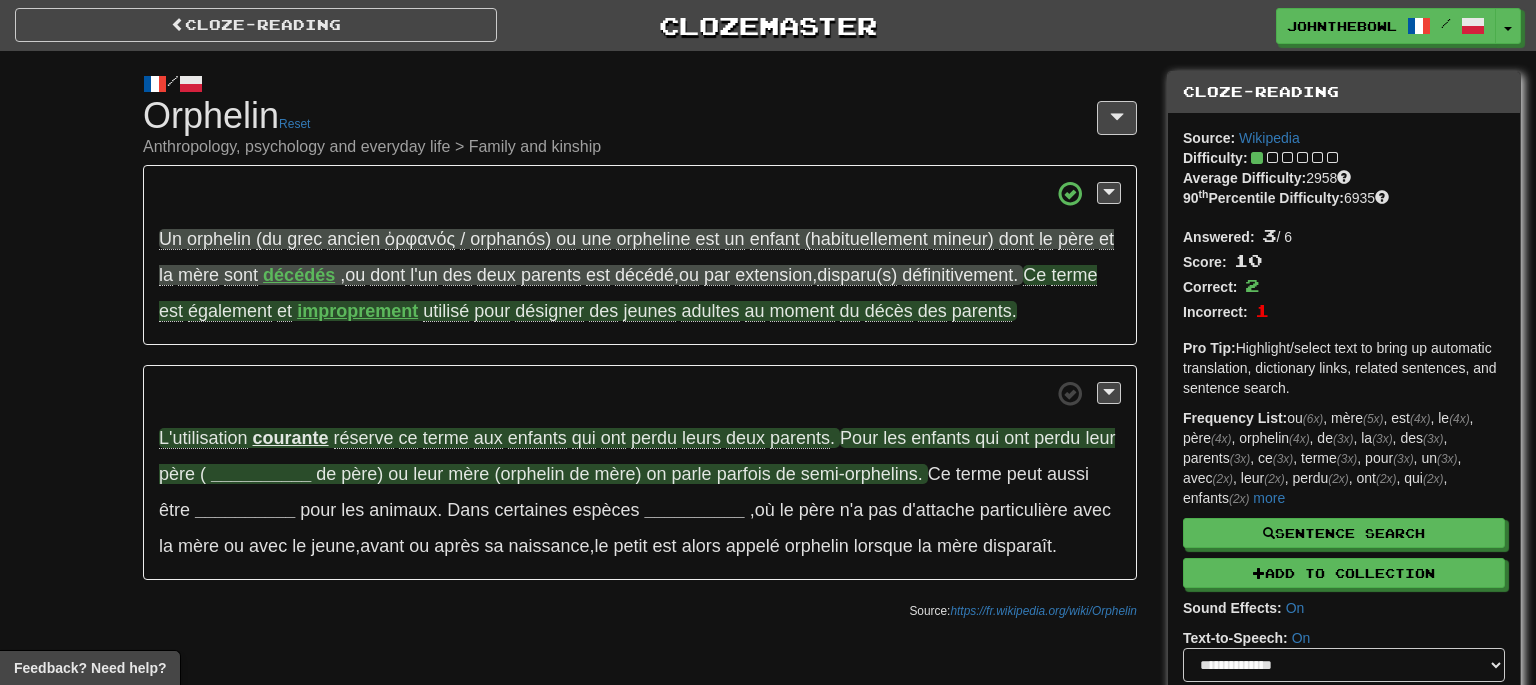 click on "__________" at bounding box center [261, 474] 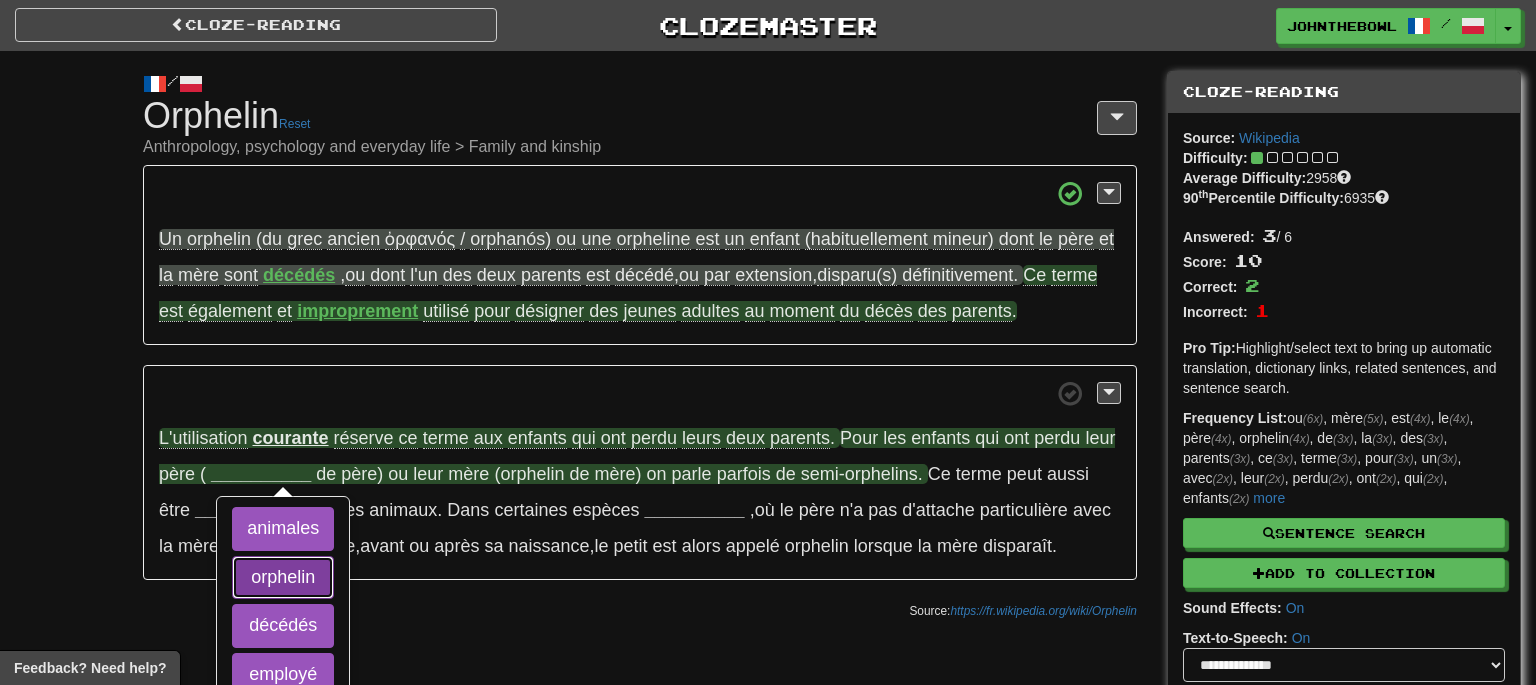 click on "orphelin" at bounding box center [283, 578] 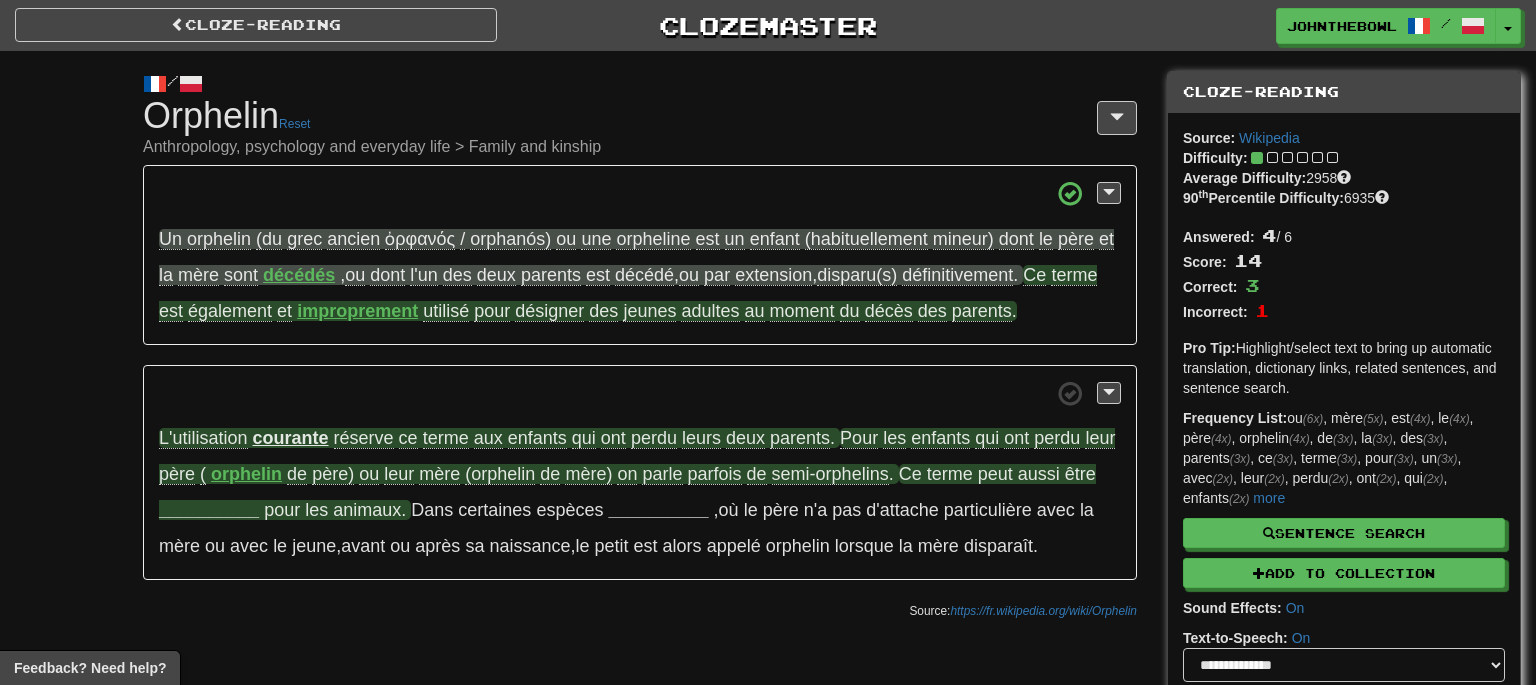 click on "__________" at bounding box center (209, 510) 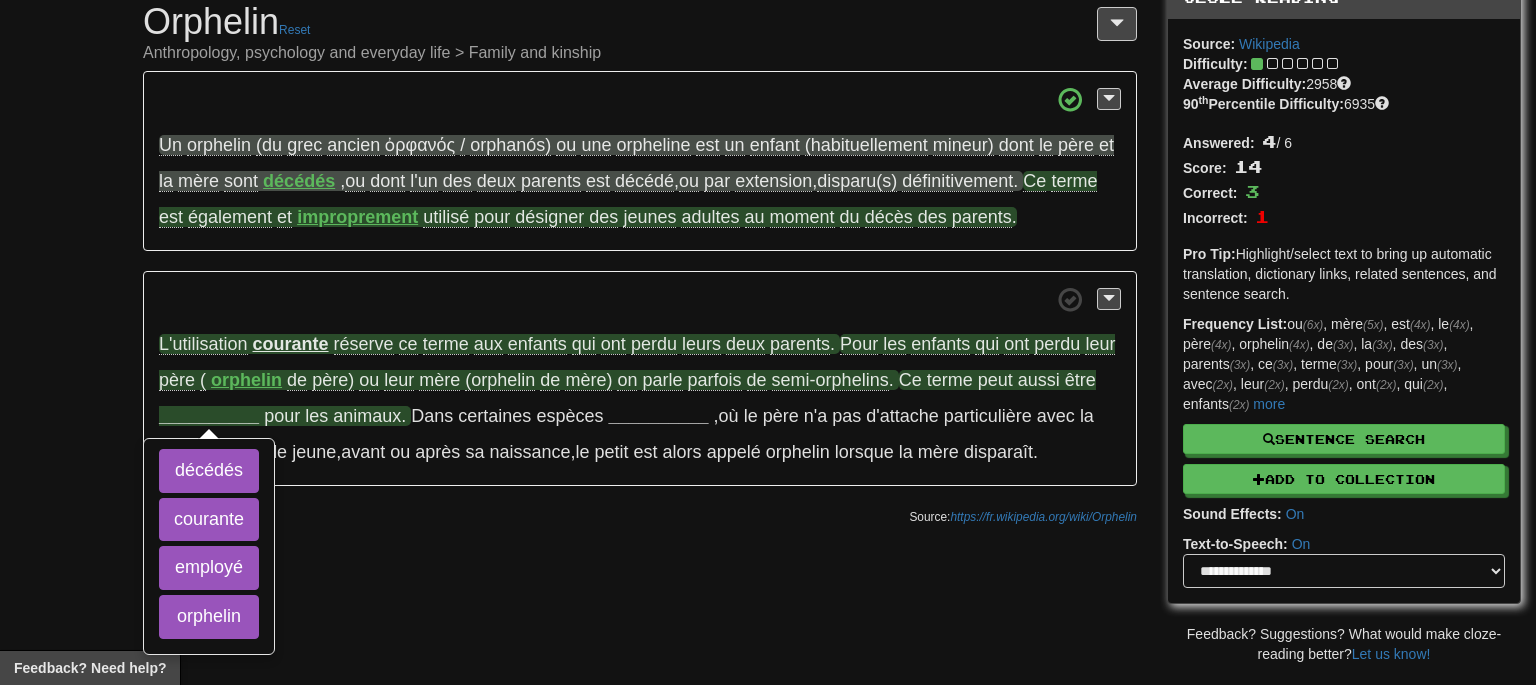scroll, scrollTop: 111, scrollLeft: 0, axis: vertical 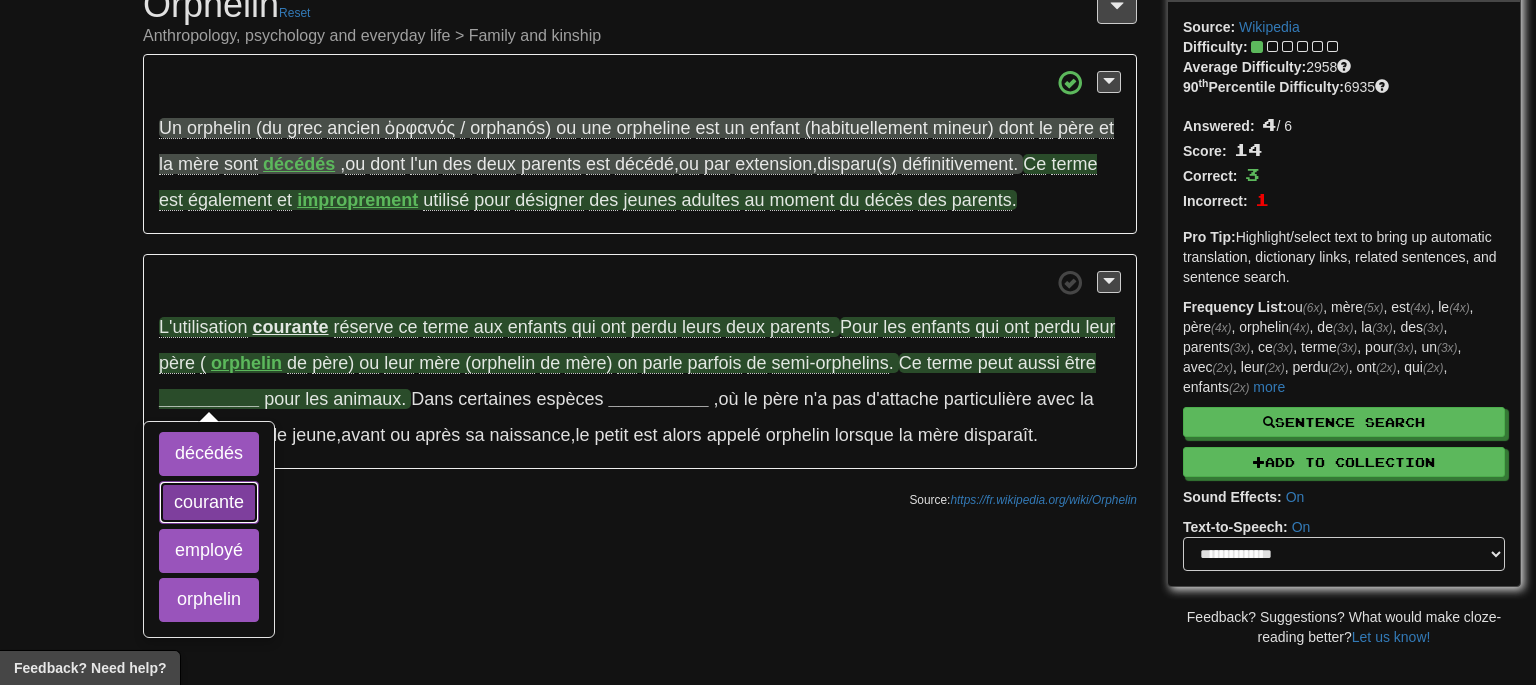click on "courante" at bounding box center [209, 503] 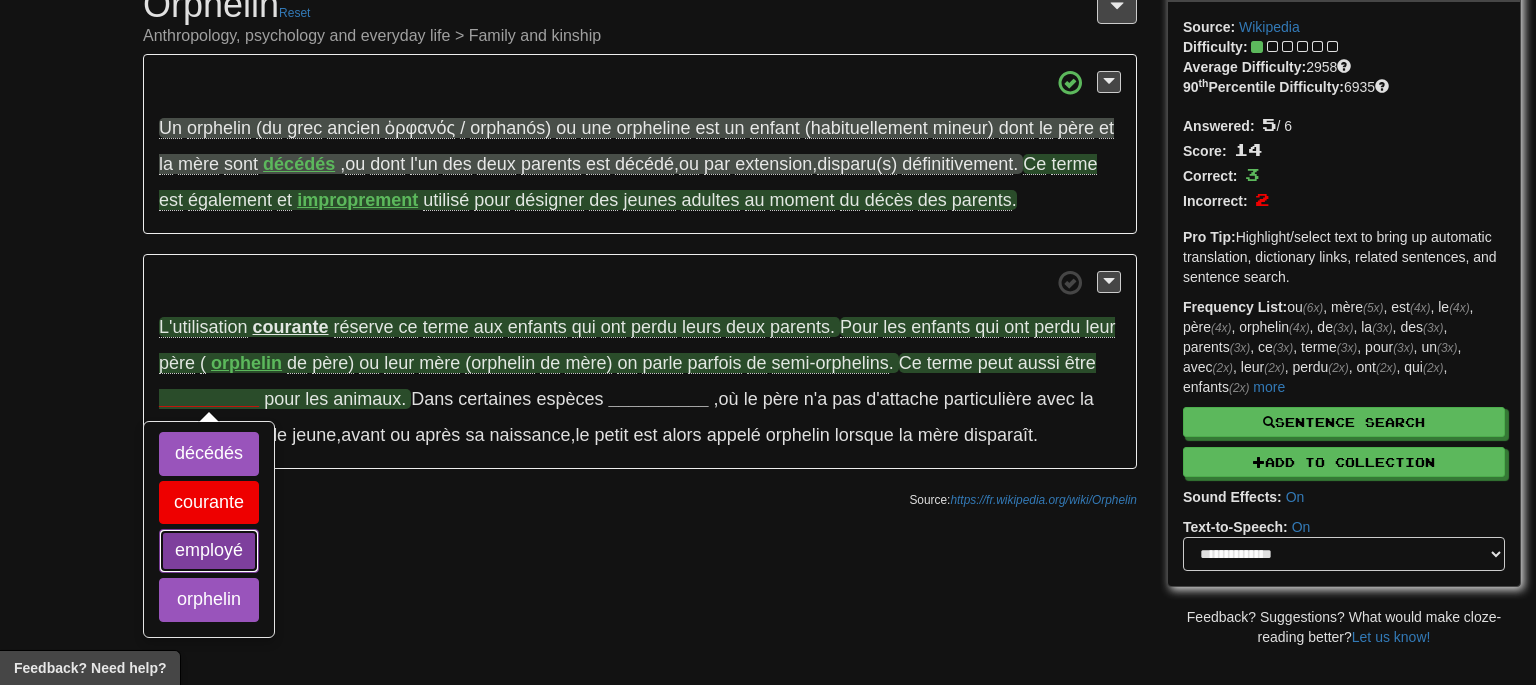 click on "employé" at bounding box center [209, 551] 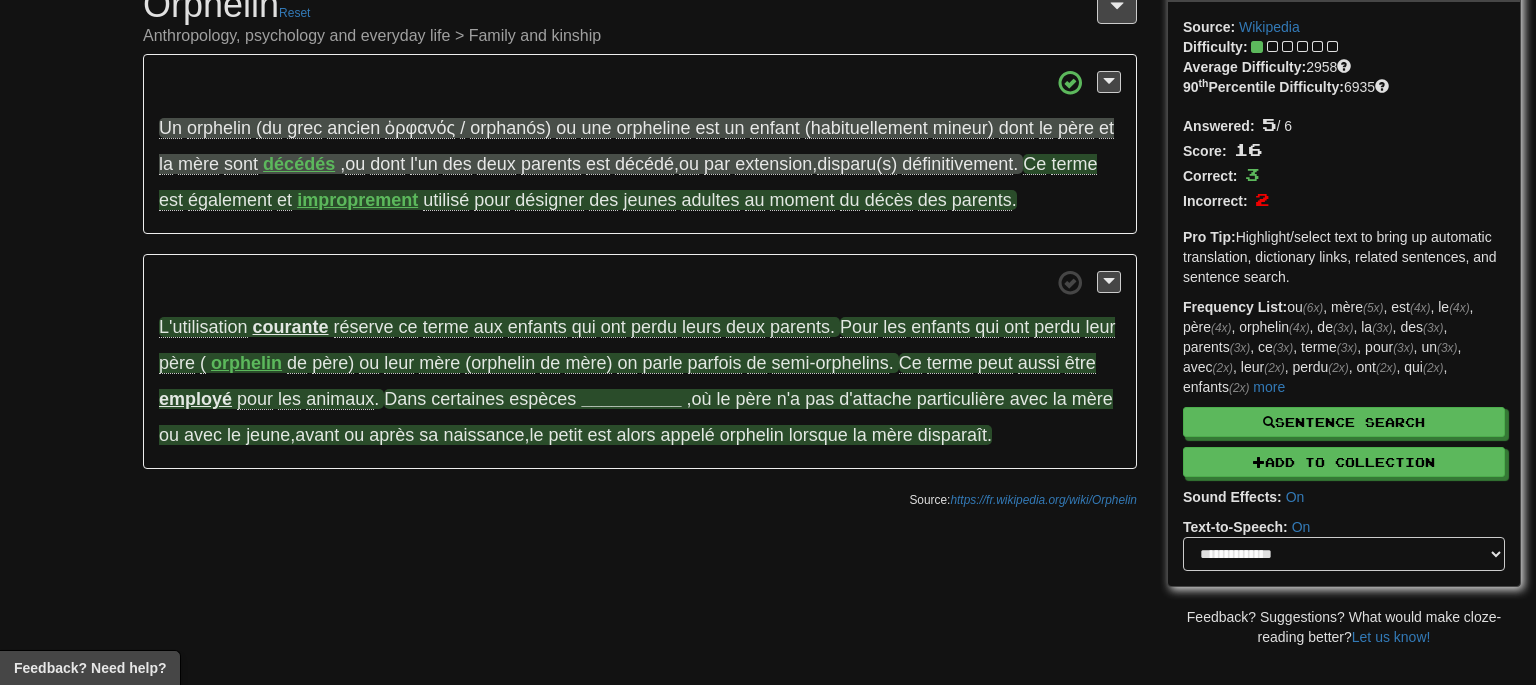 click on "__________" at bounding box center [631, 399] 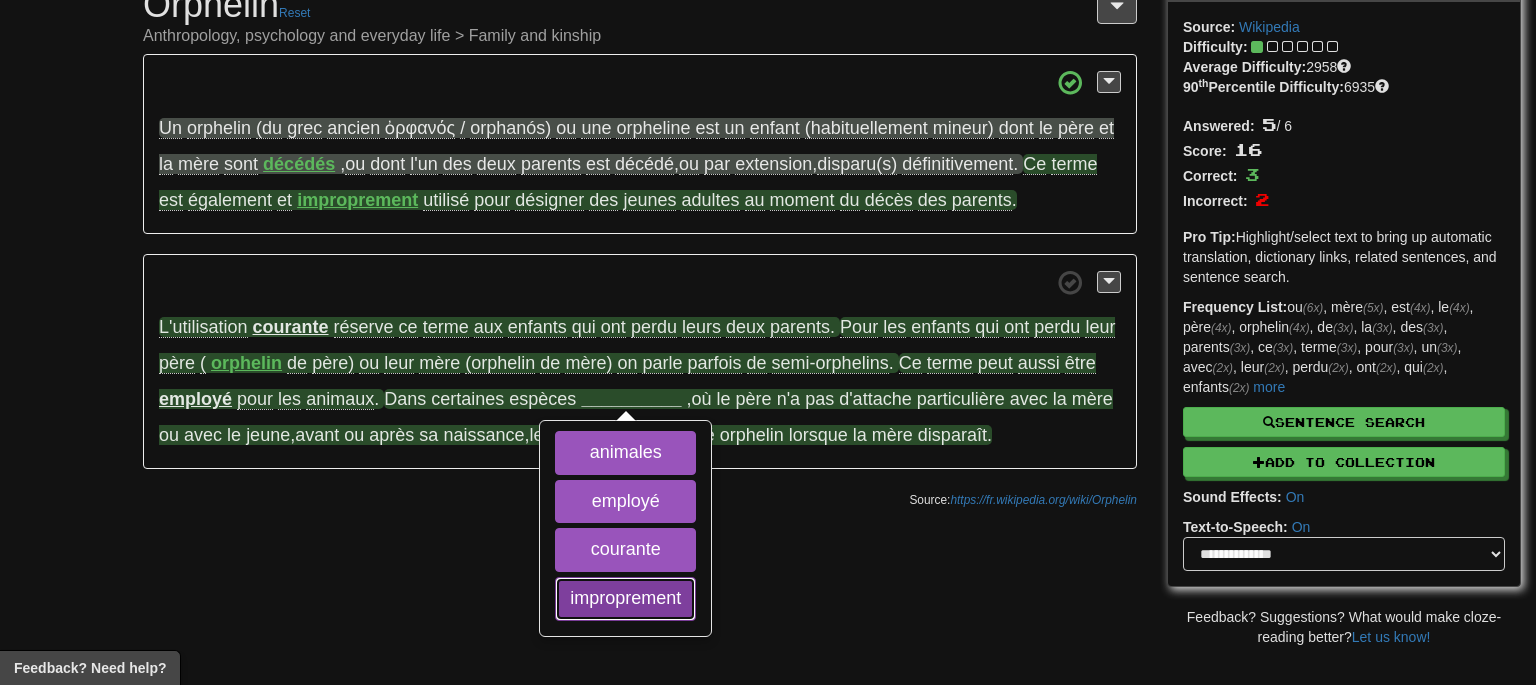 click on "improprement" at bounding box center (625, 599) 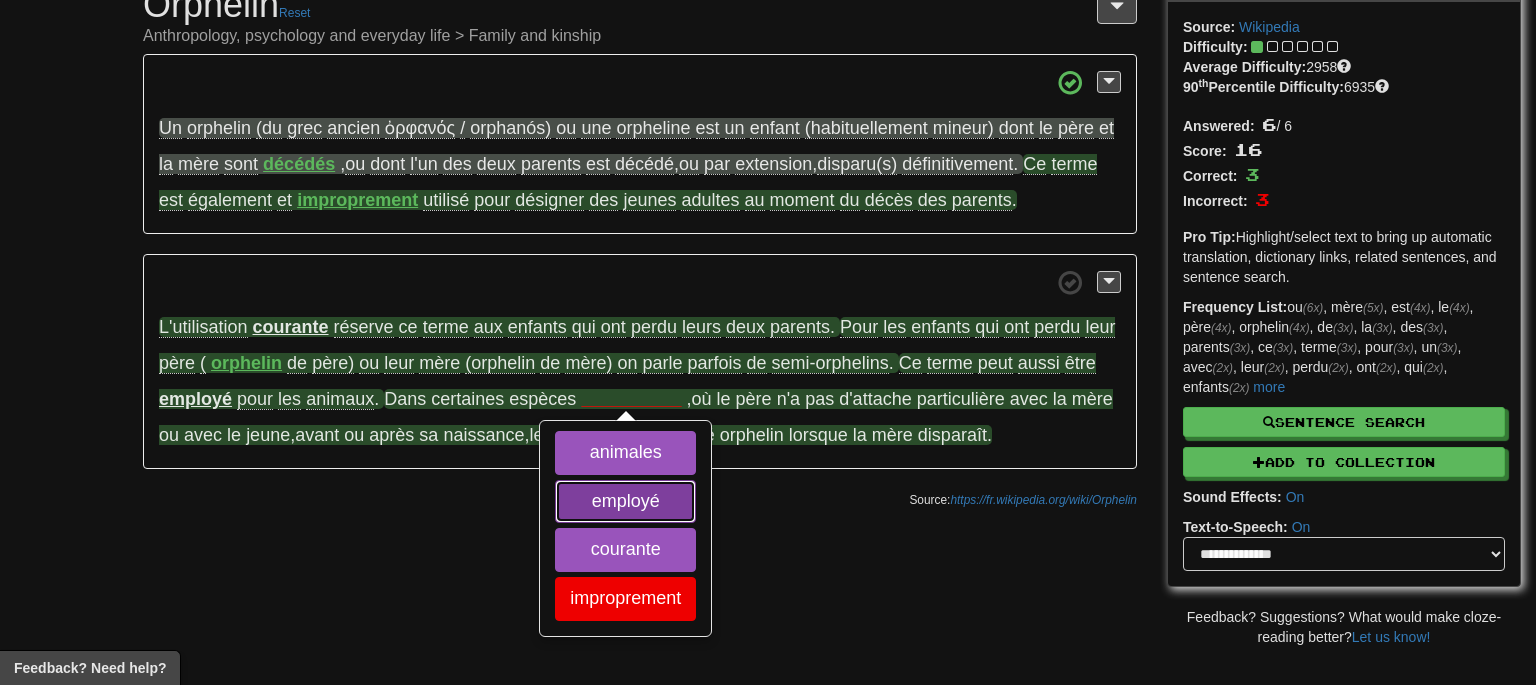 click on "employé" at bounding box center [625, 502] 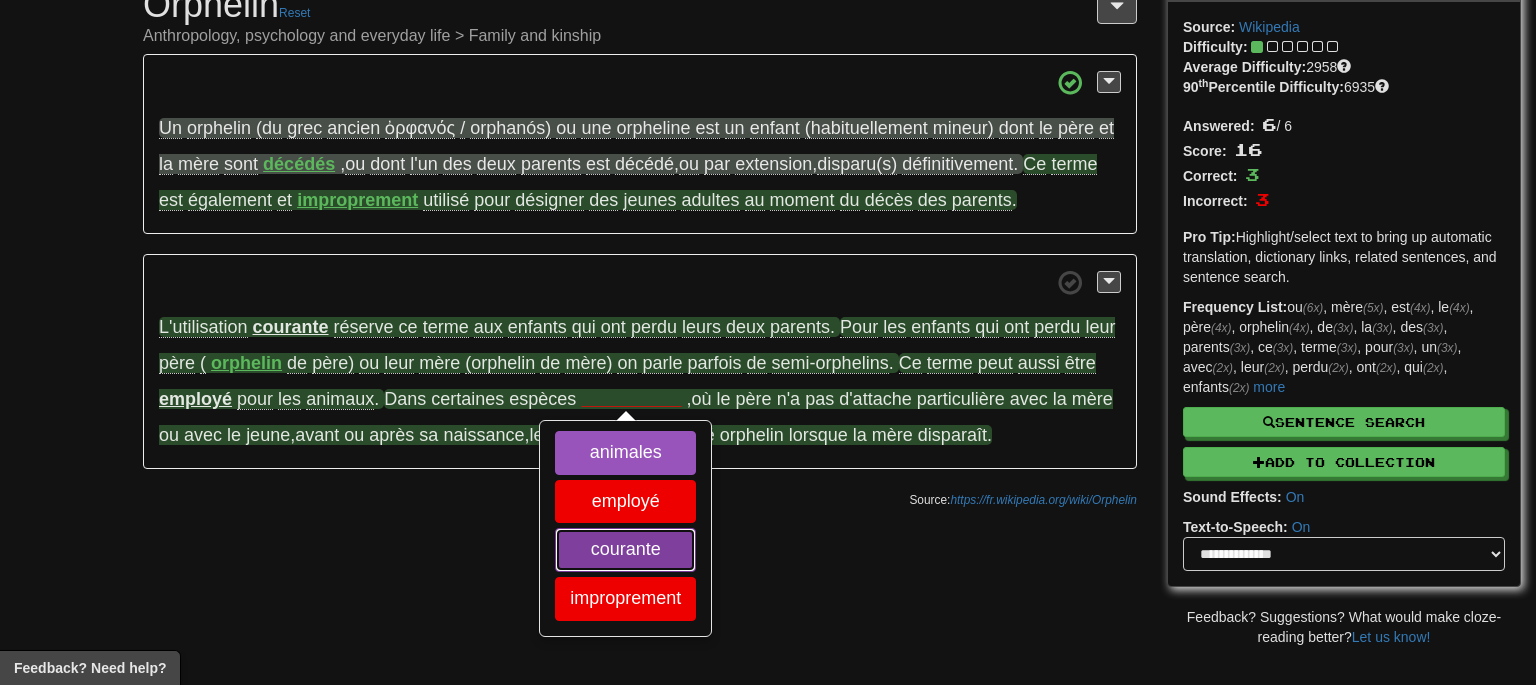 click on "courante" at bounding box center (625, 550) 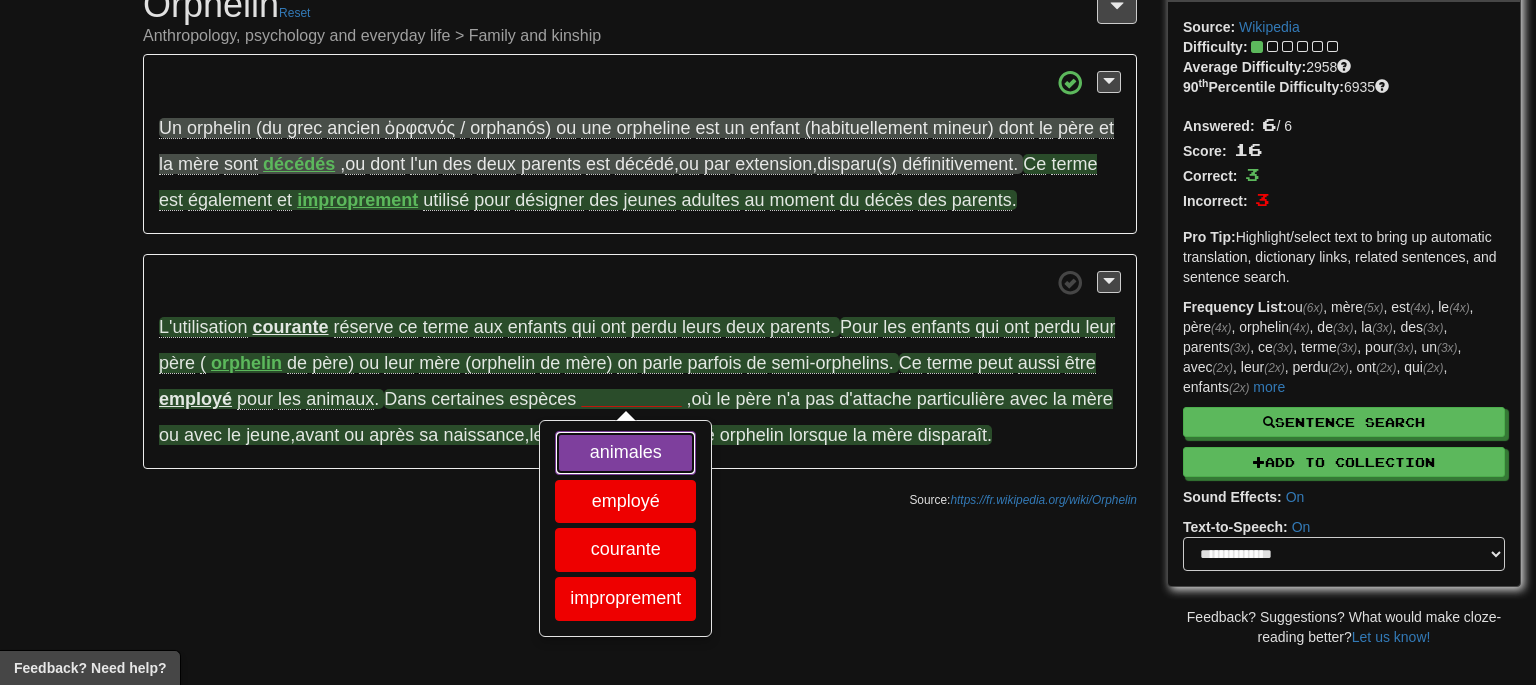 click on "animales" at bounding box center [625, 453] 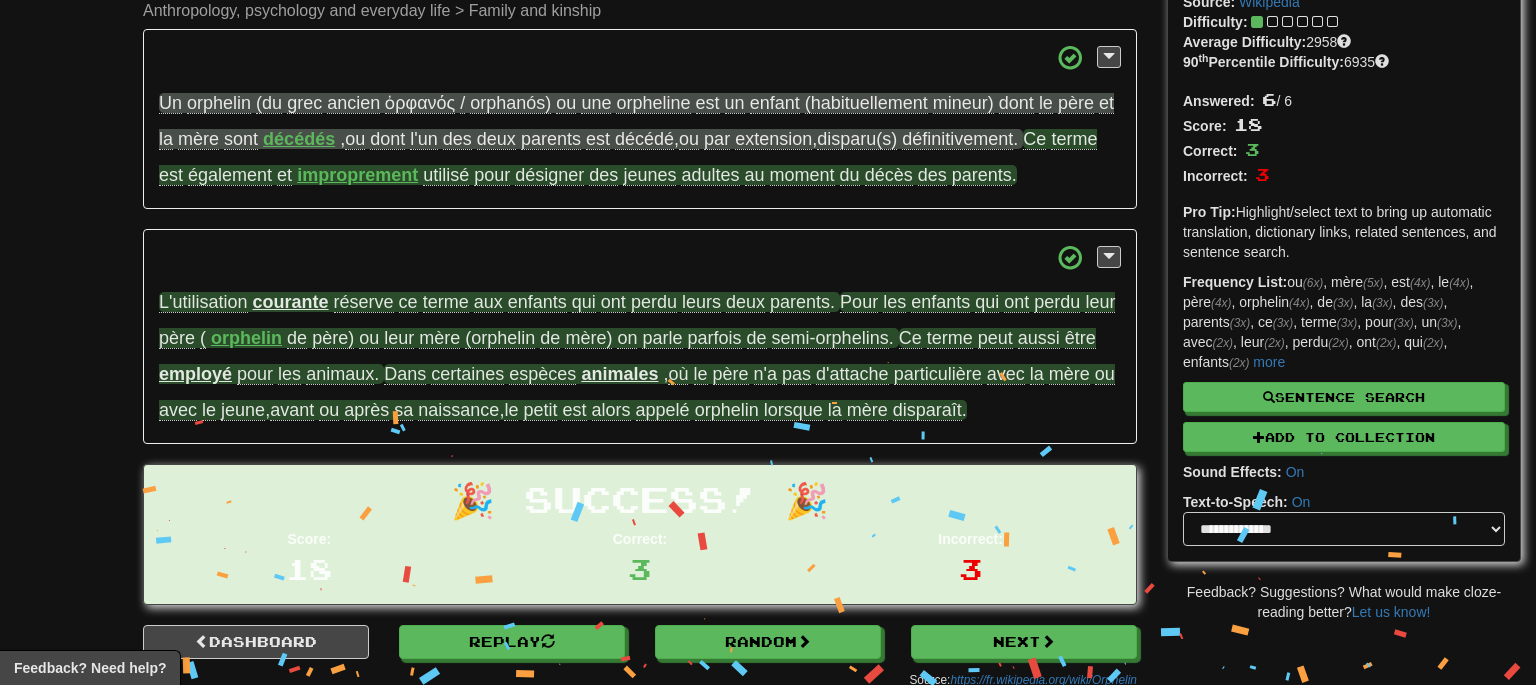 scroll, scrollTop: 0, scrollLeft: 0, axis: both 